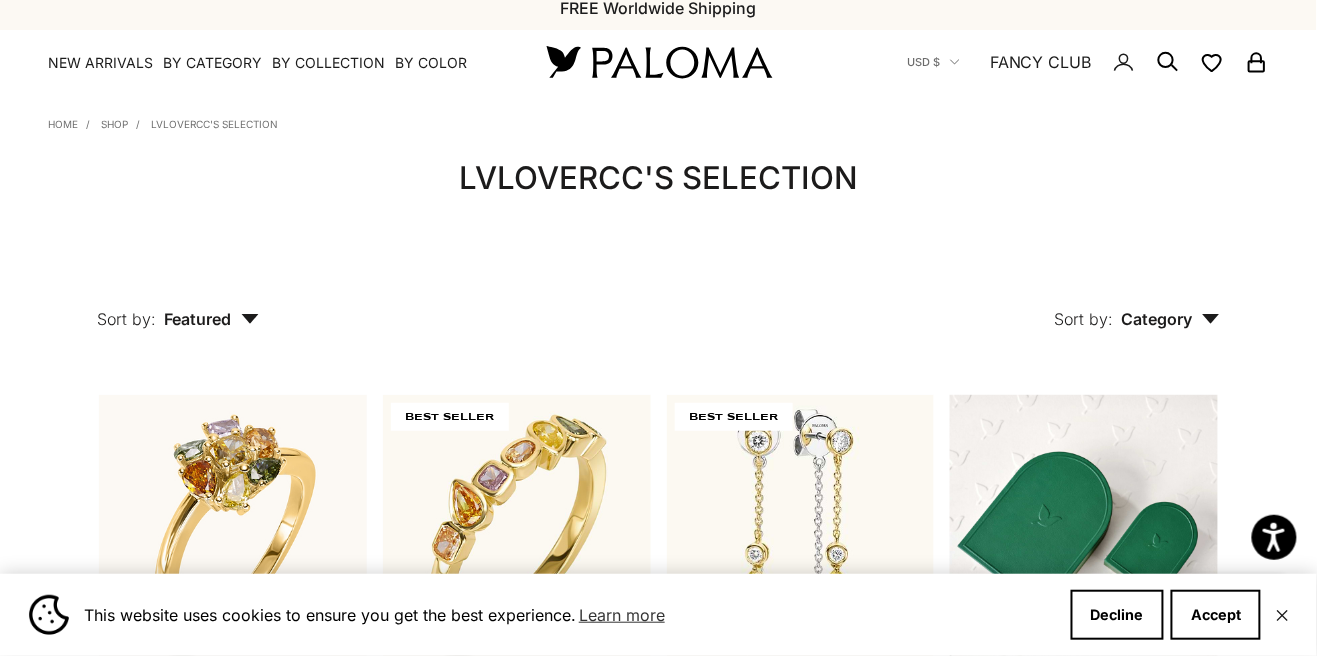 scroll, scrollTop: 0, scrollLeft: 0, axis: both 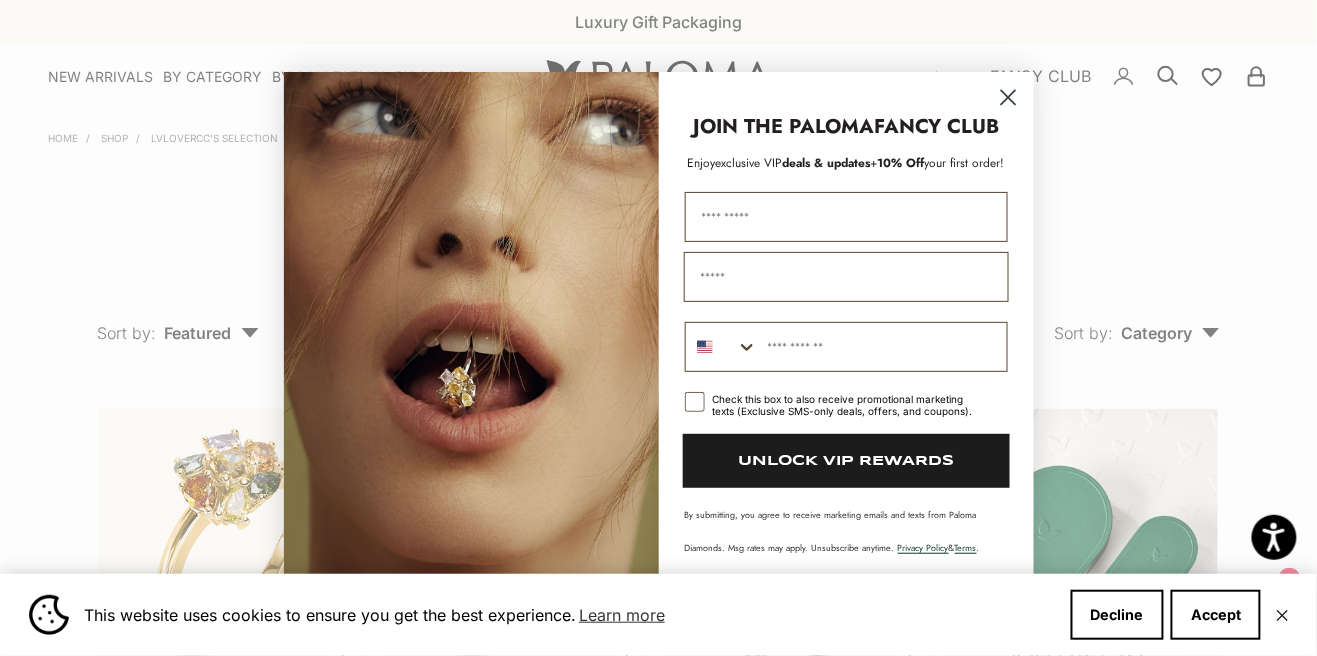 click 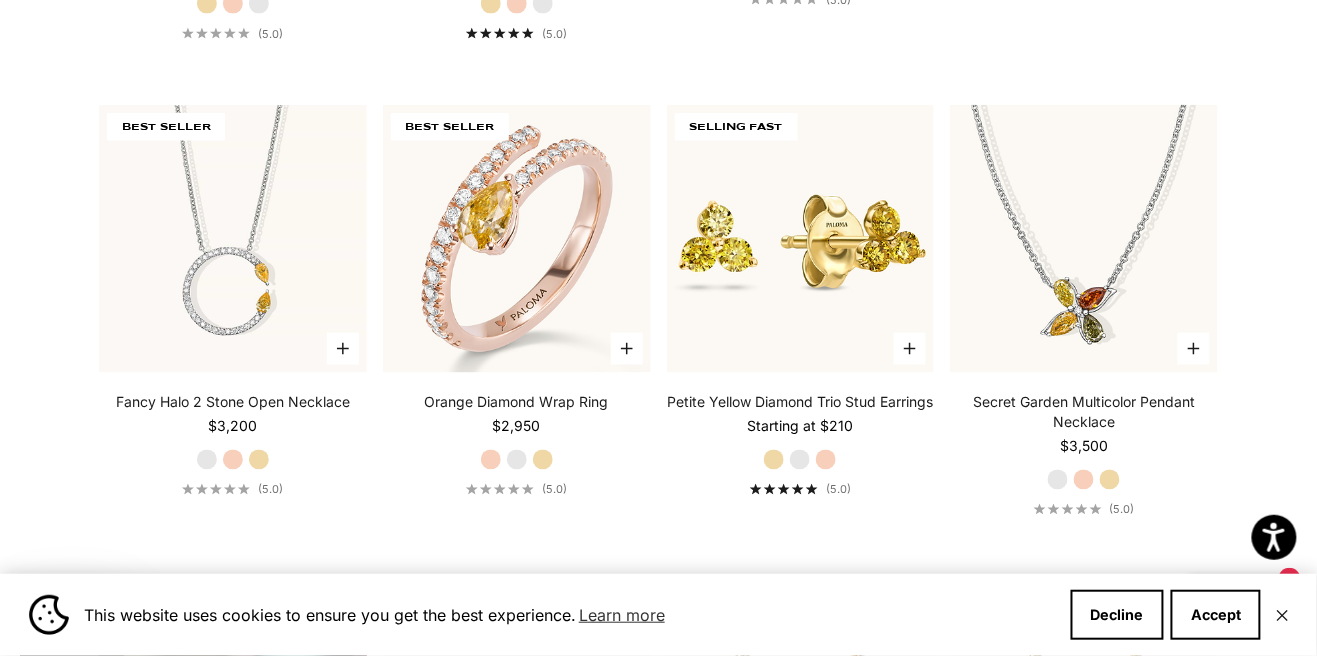 scroll, scrollTop: 759, scrollLeft: 0, axis: vertical 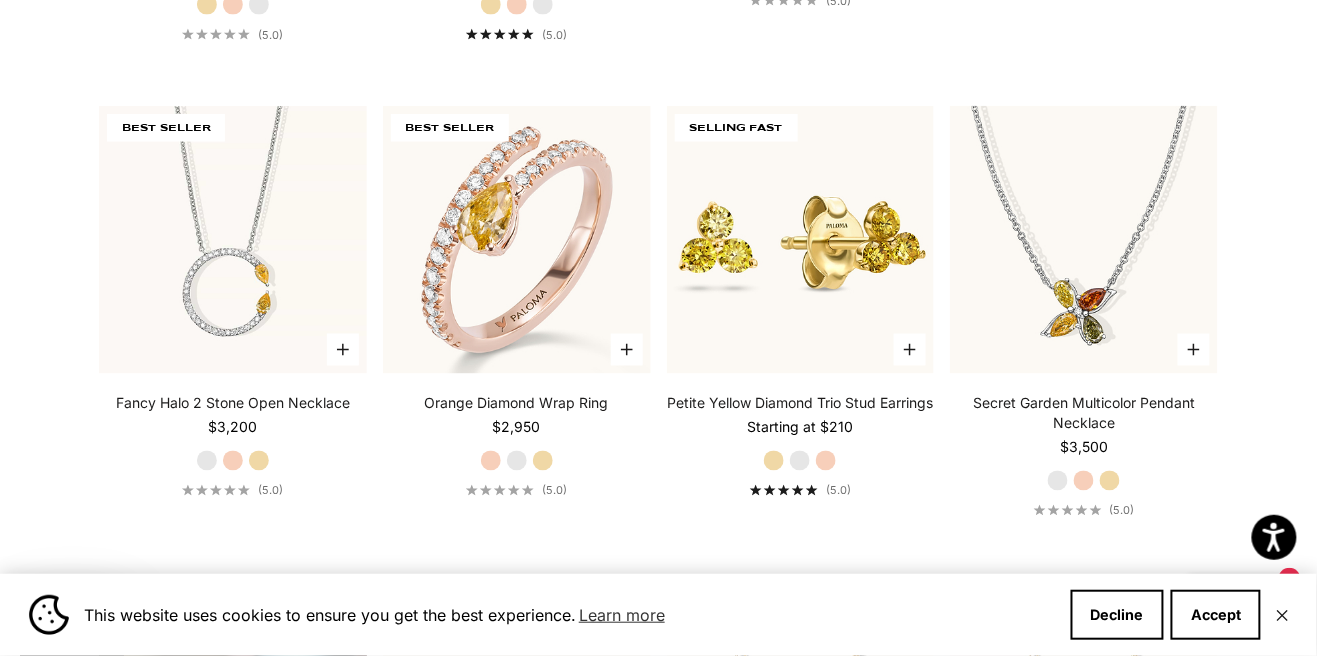 click on "White Gold" at bounding box center [207, 461] 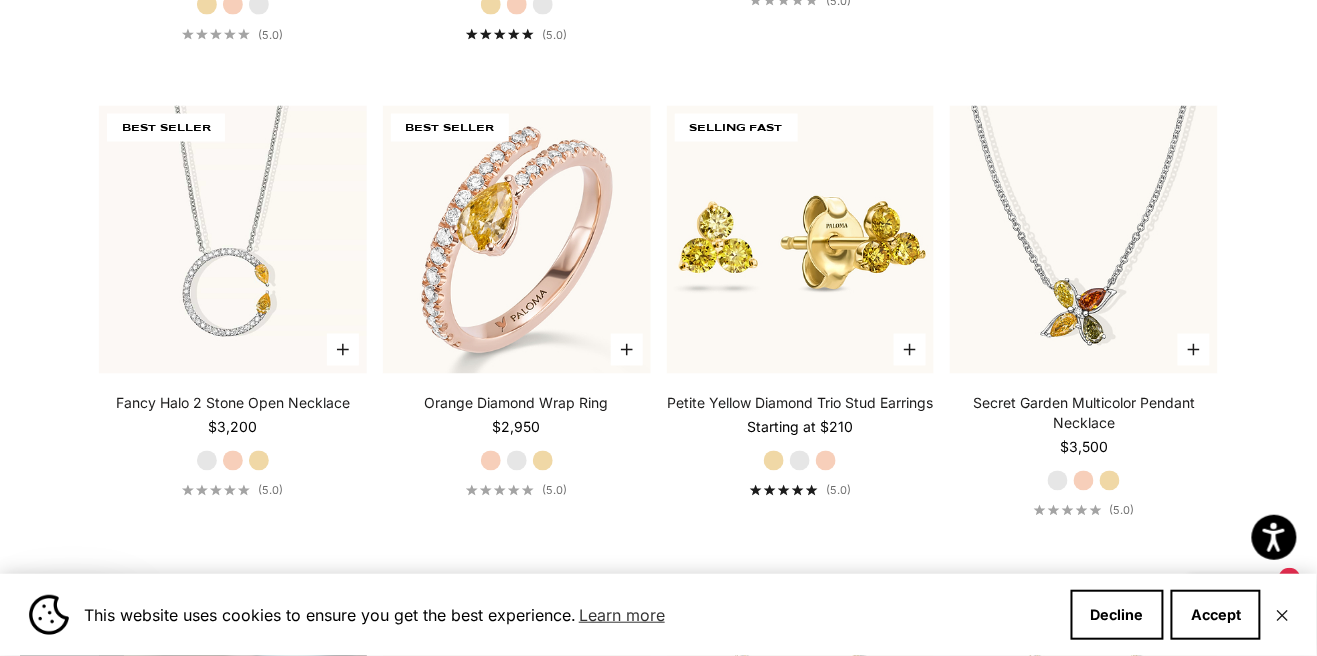 click on "Rose Gold" at bounding box center [233, 461] 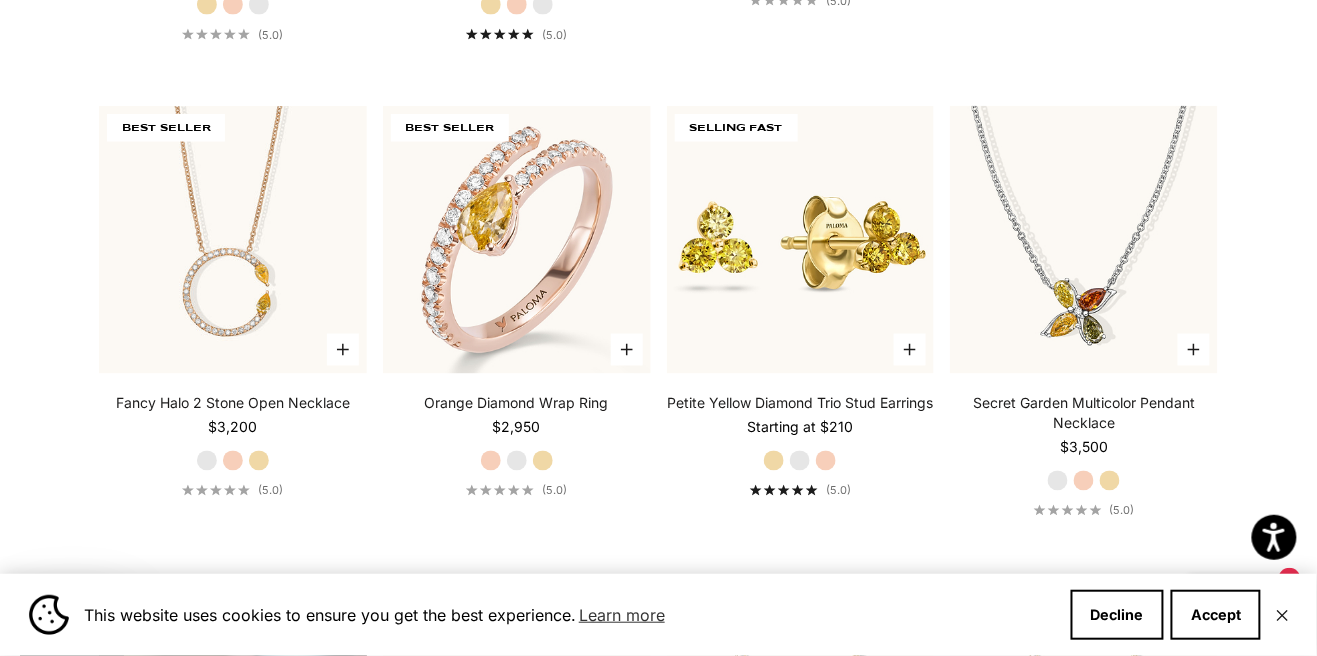 click on "Yellow Gold" at bounding box center (259, 461) 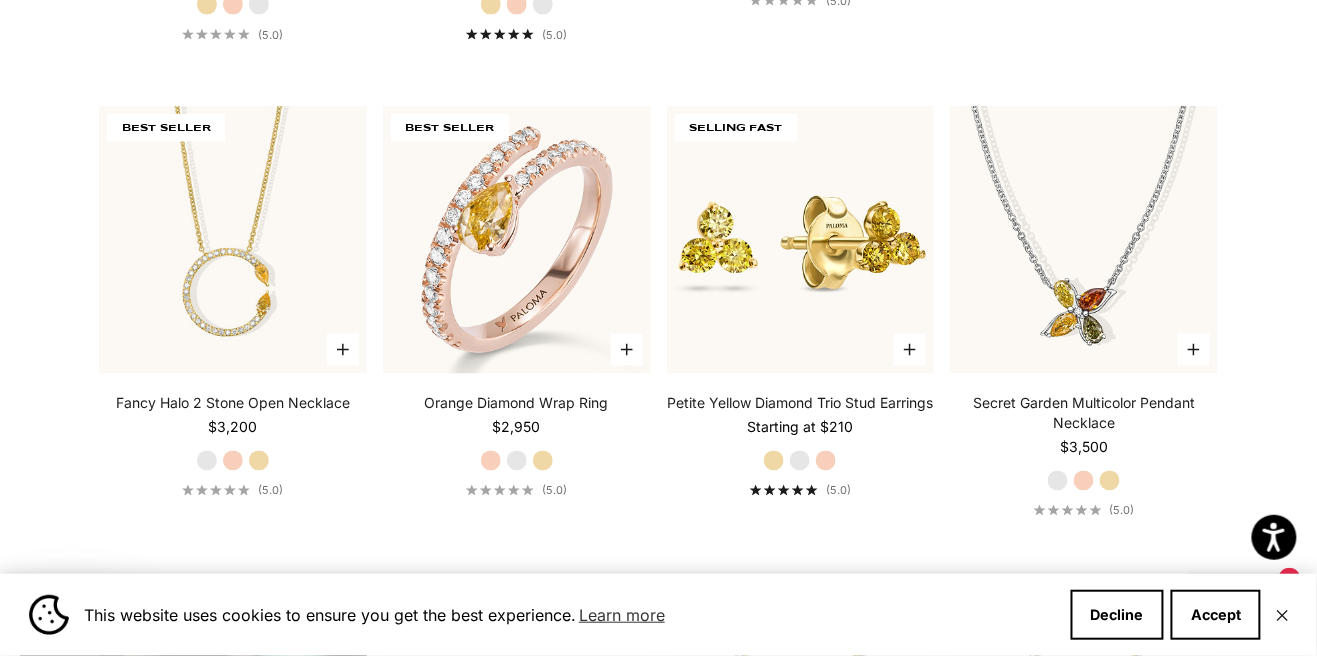 click on "White Gold" at bounding box center (207, 461) 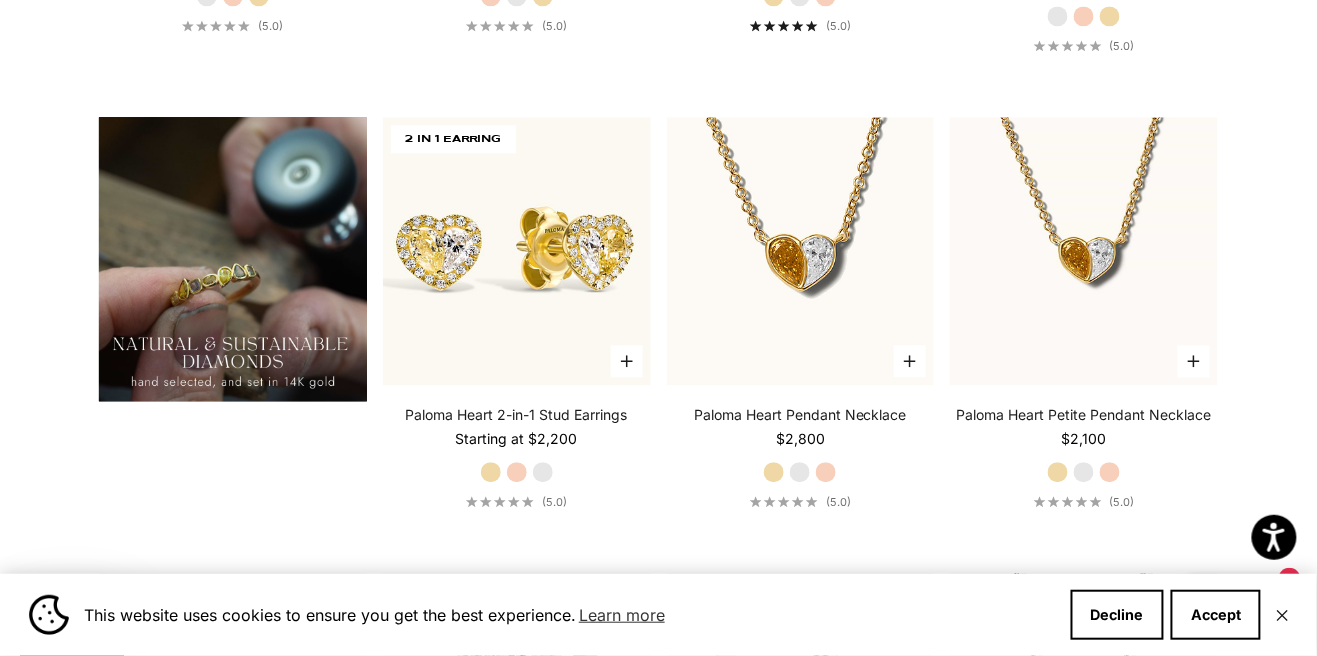 scroll, scrollTop: 1222, scrollLeft: 0, axis: vertical 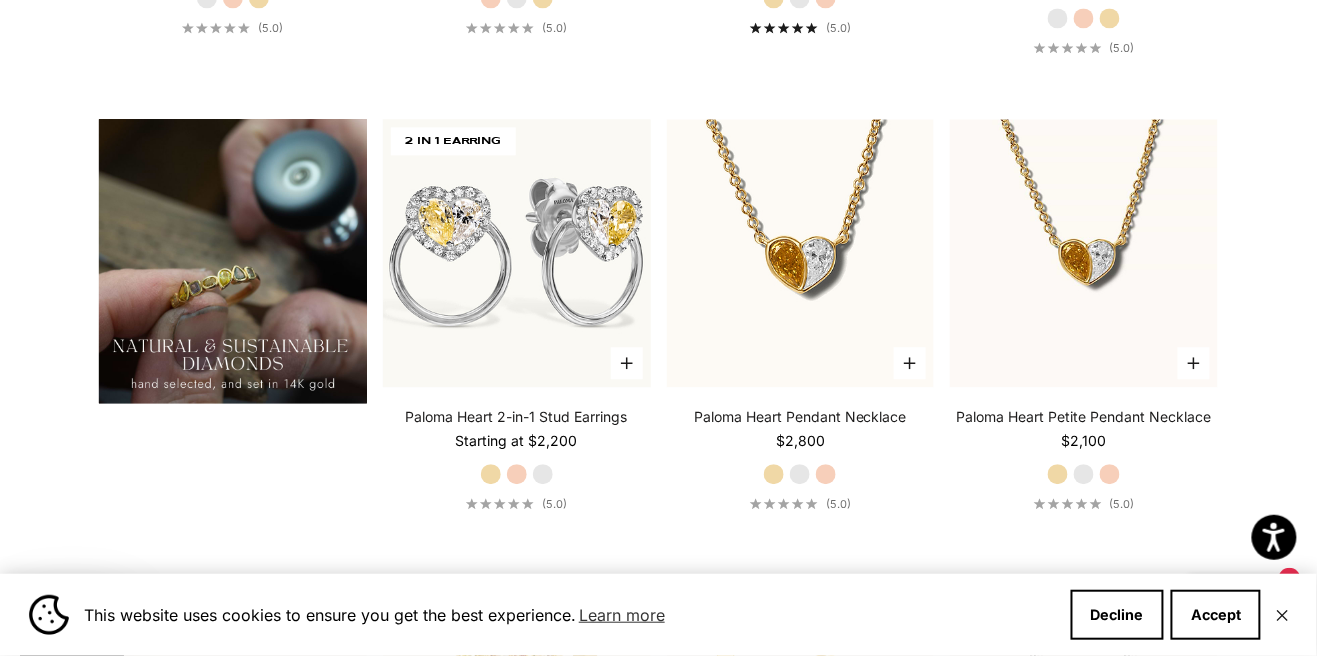 click at bounding box center [517, 253] 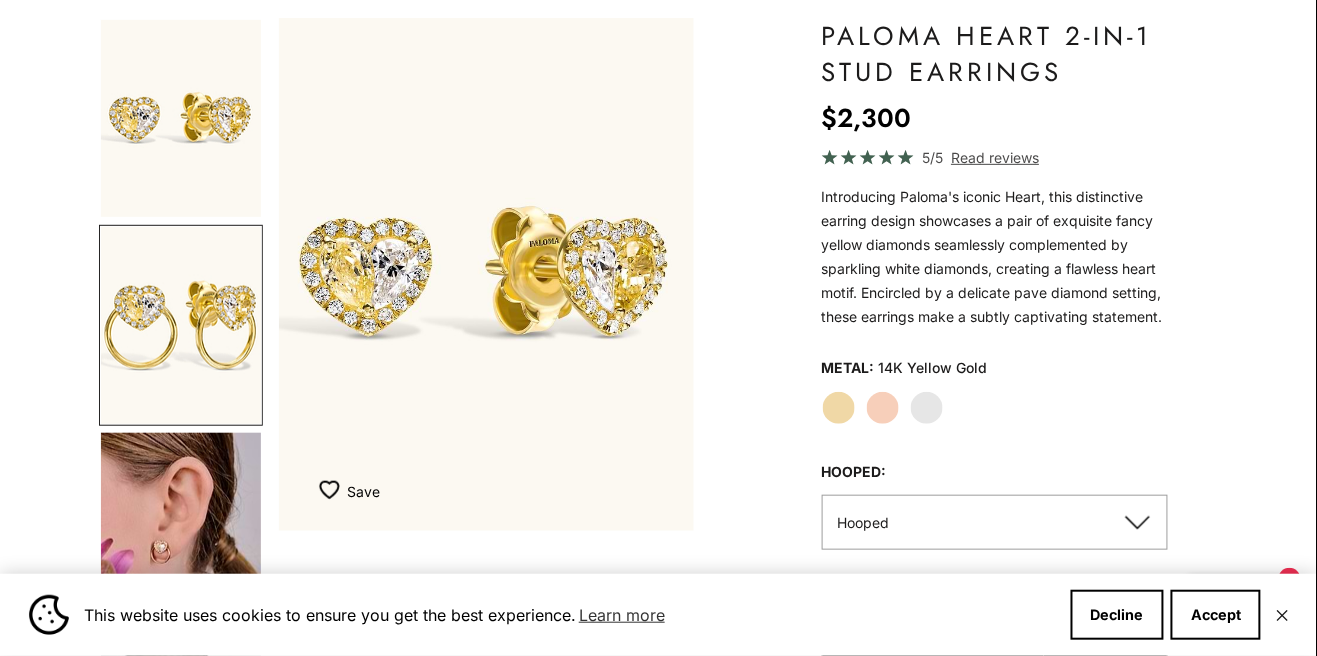 scroll, scrollTop: 181, scrollLeft: 0, axis: vertical 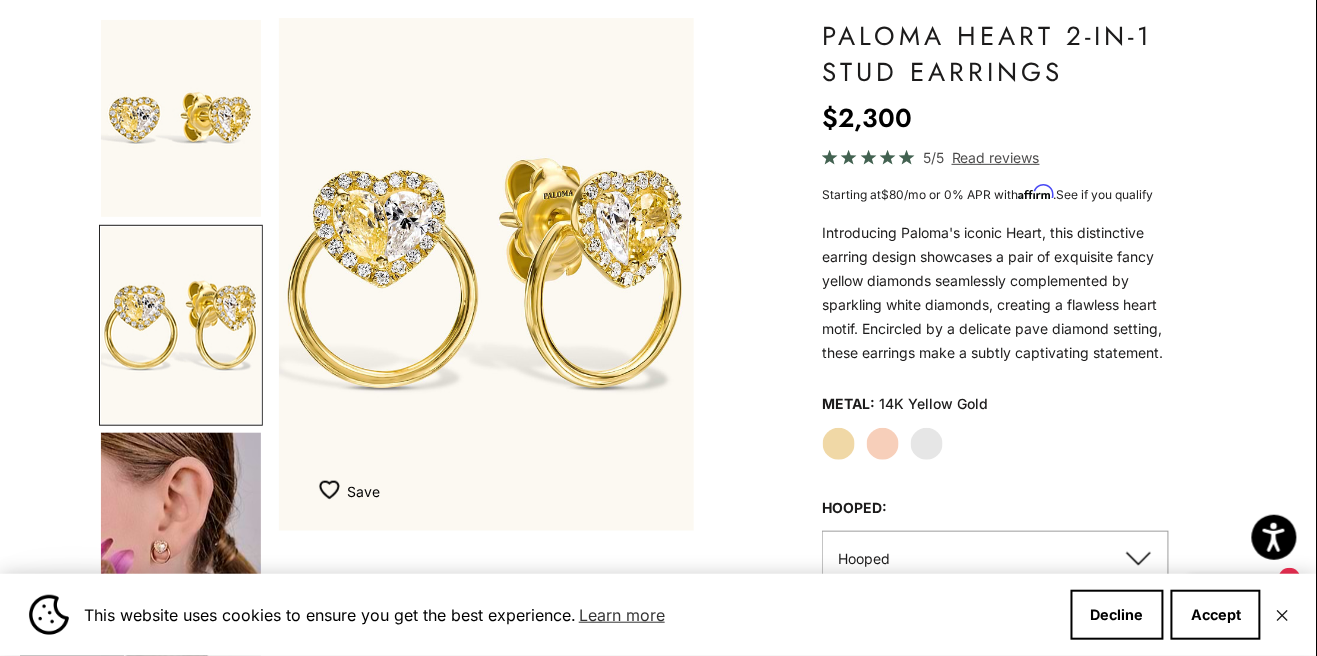 click at bounding box center [181, 325] 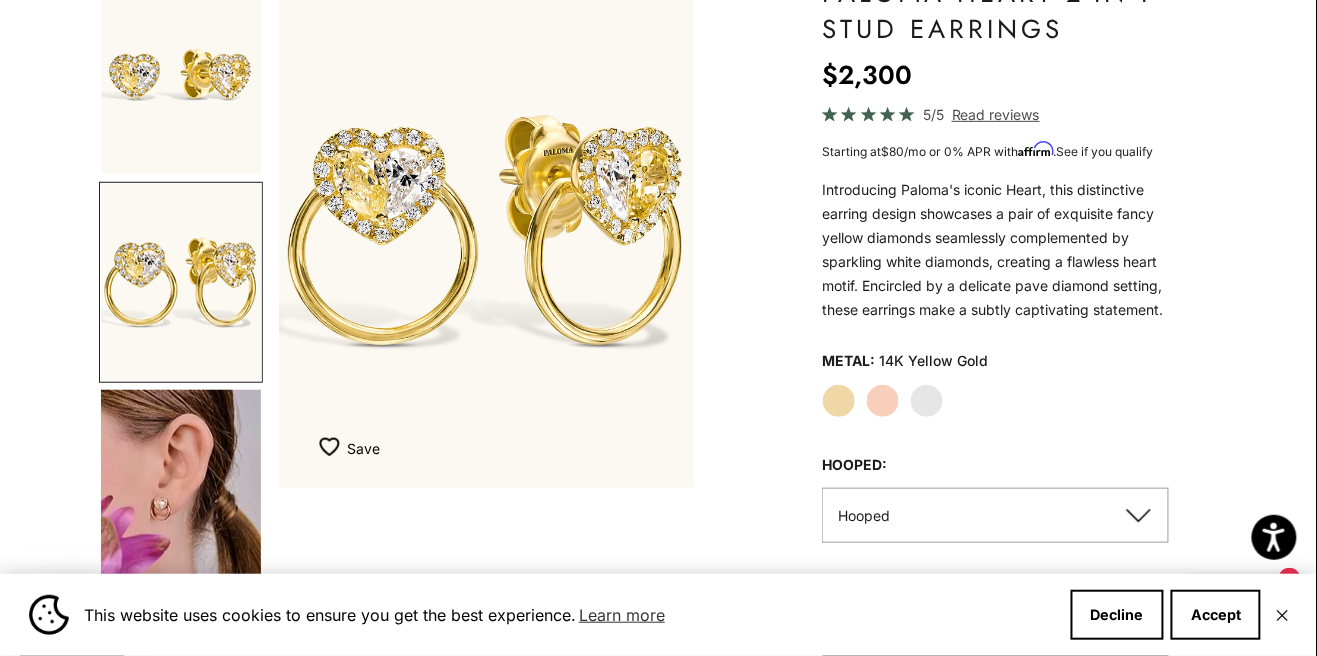 scroll, scrollTop: 243, scrollLeft: 0, axis: vertical 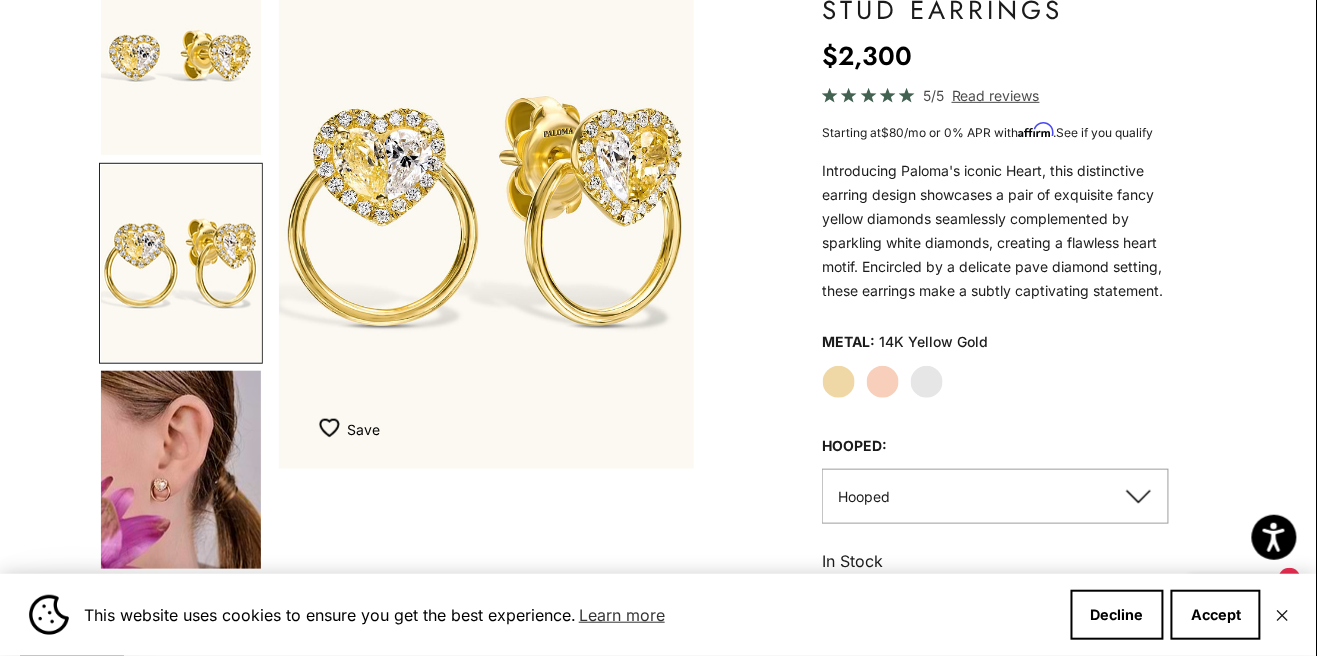 click at bounding box center (181, 470) 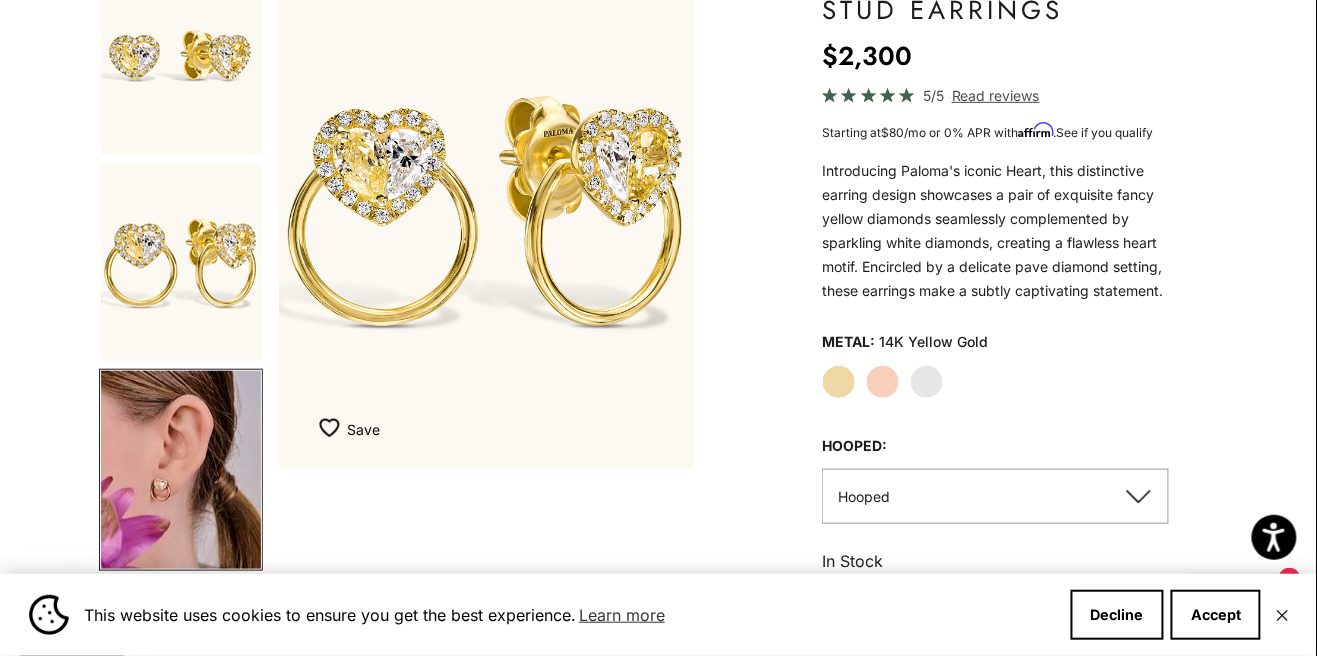 scroll, scrollTop: 0, scrollLeft: 653, axis: horizontal 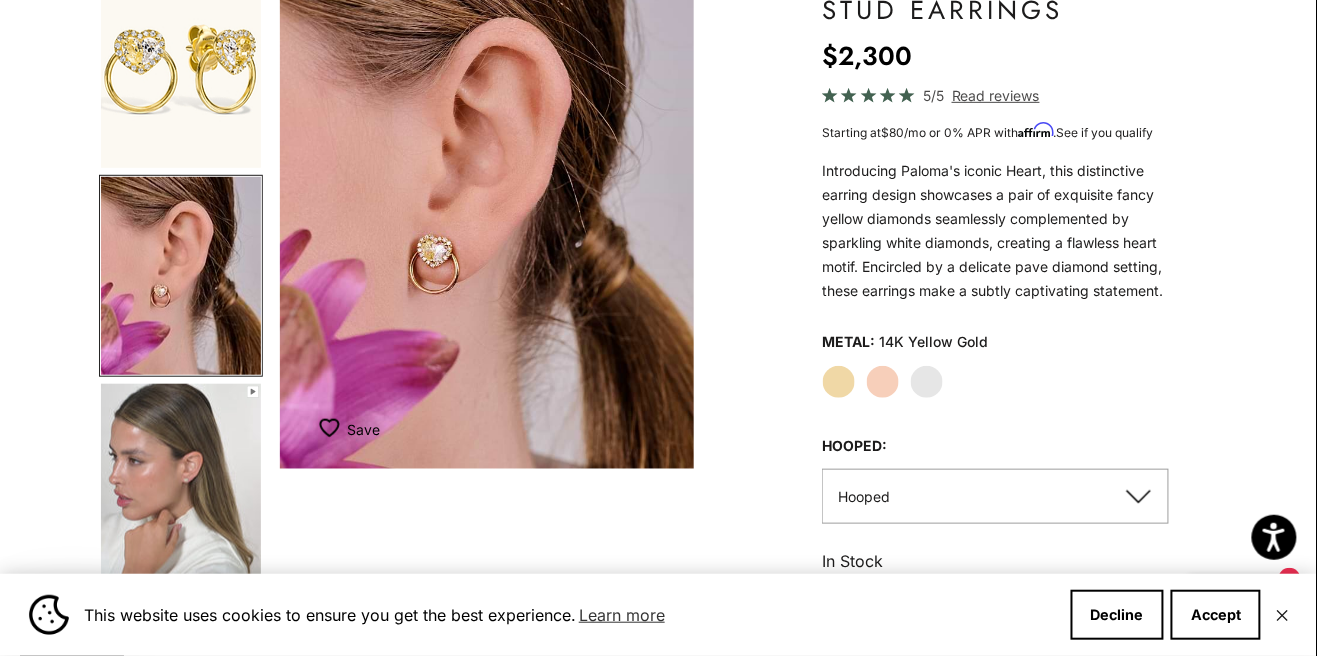 click at bounding box center [181, 483] 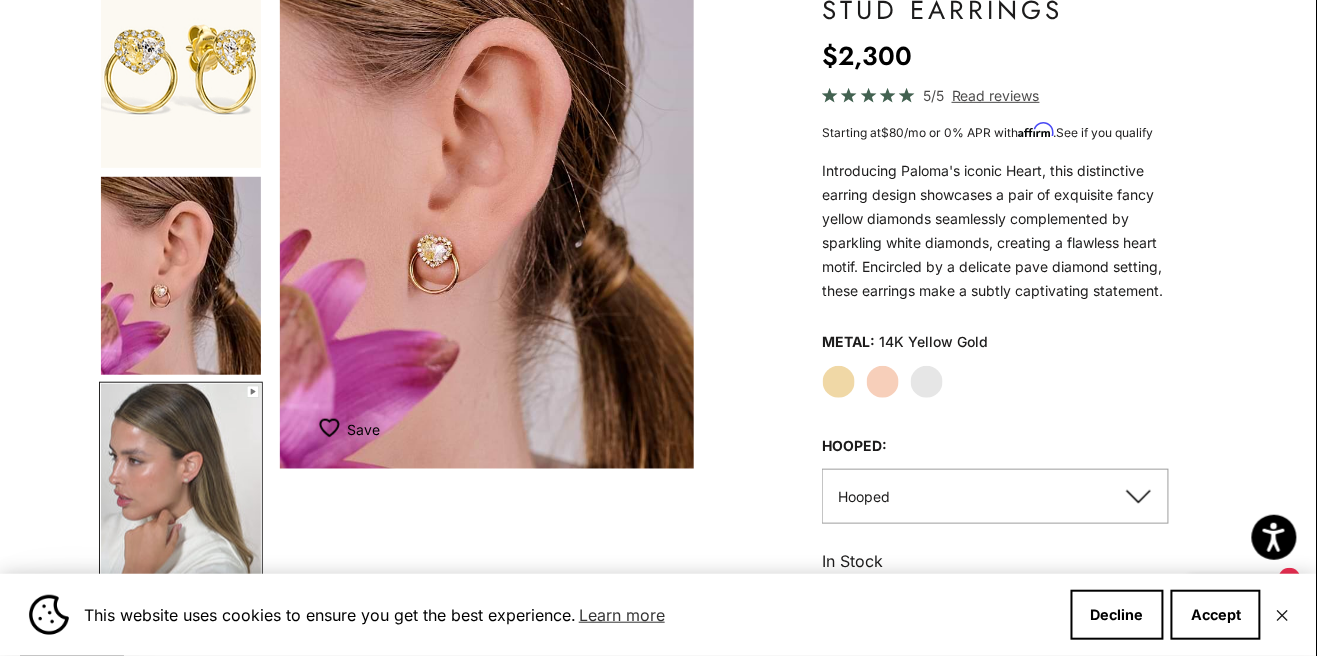 scroll, scrollTop: 0, scrollLeft: 998, axis: horizontal 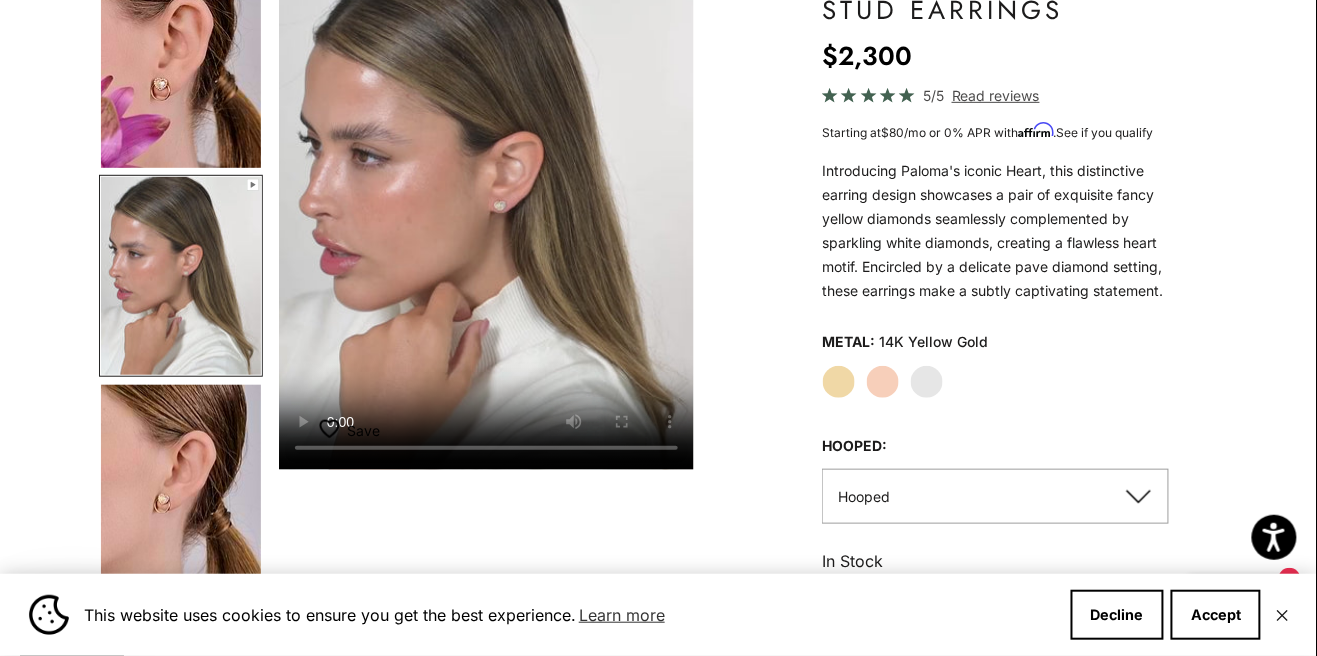click on "Save" at bounding box center [486, 440] 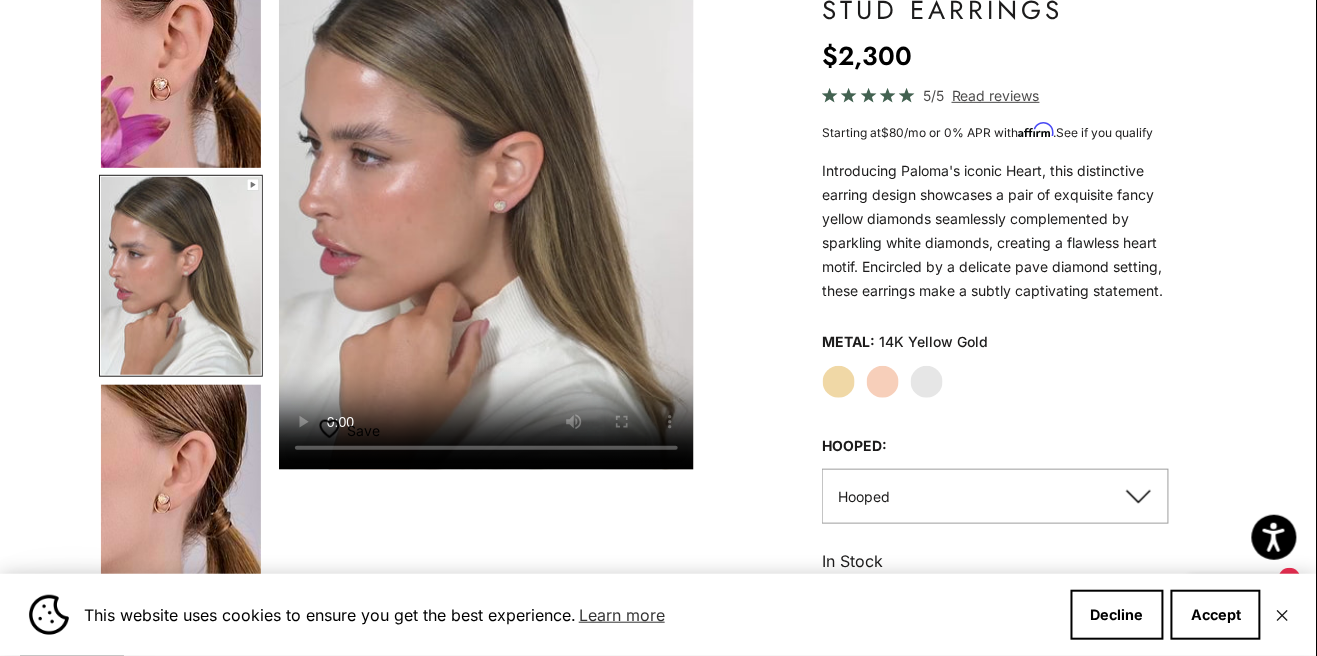click on "Save" at bounding box center [486, 440] 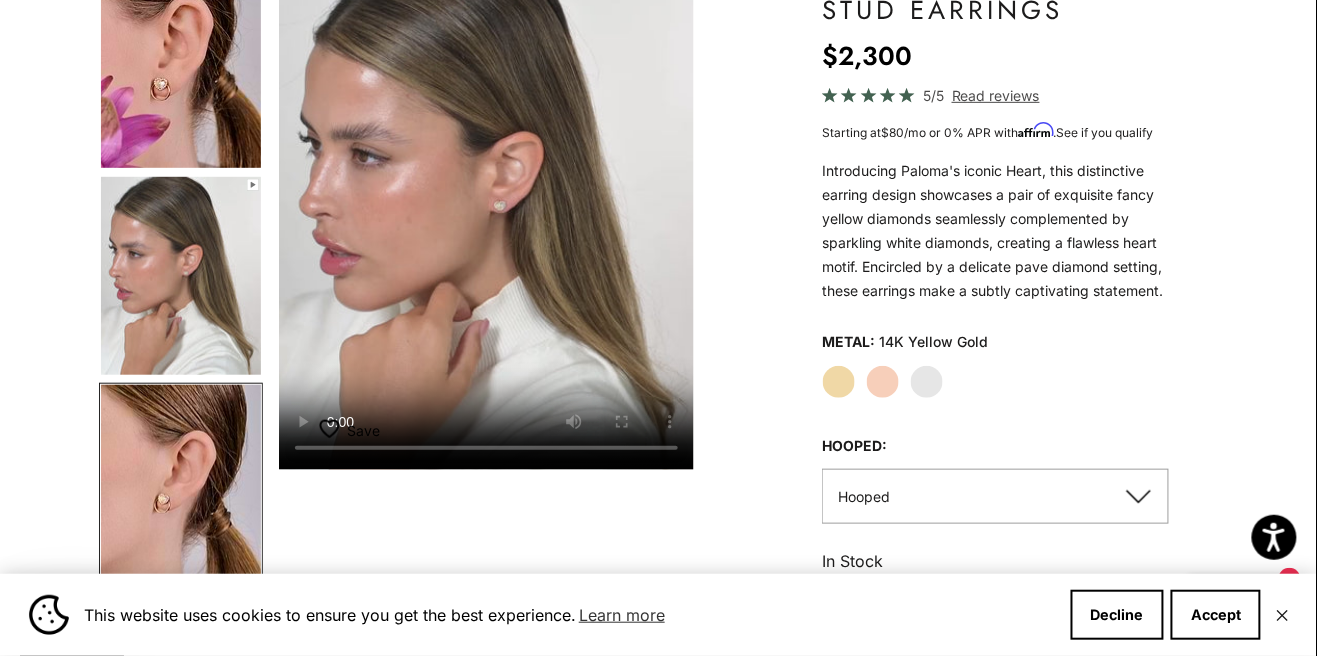 scroll, scrollTop: 0, scrollLeft: 1342, axis: horizontal 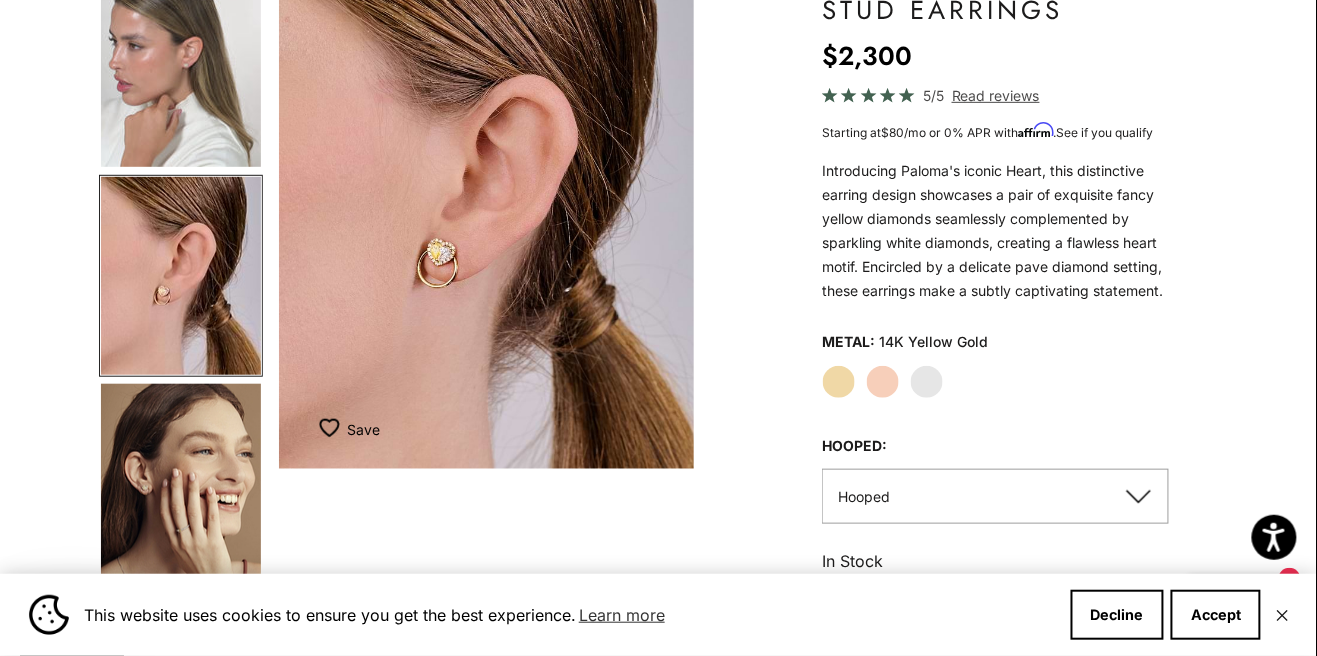 click at bounding box center (181, 483) 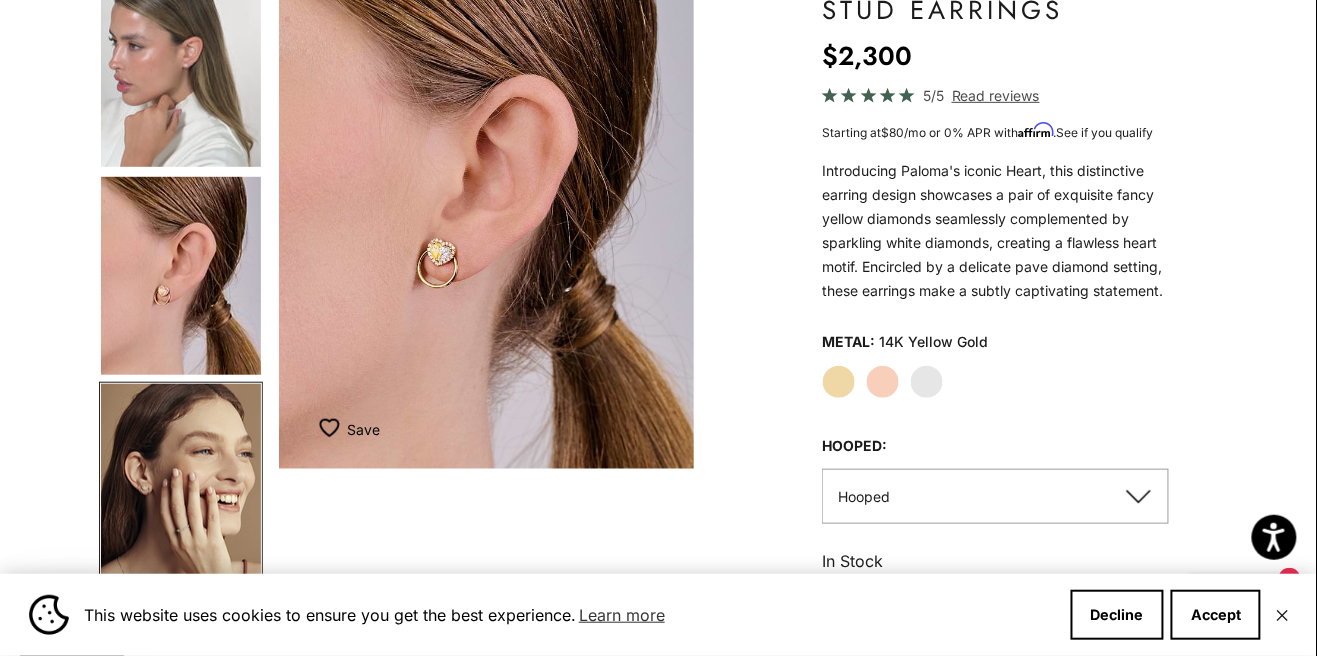 scroll, scrollTop: 0, scrollLeft: 1805, axis: horizontal 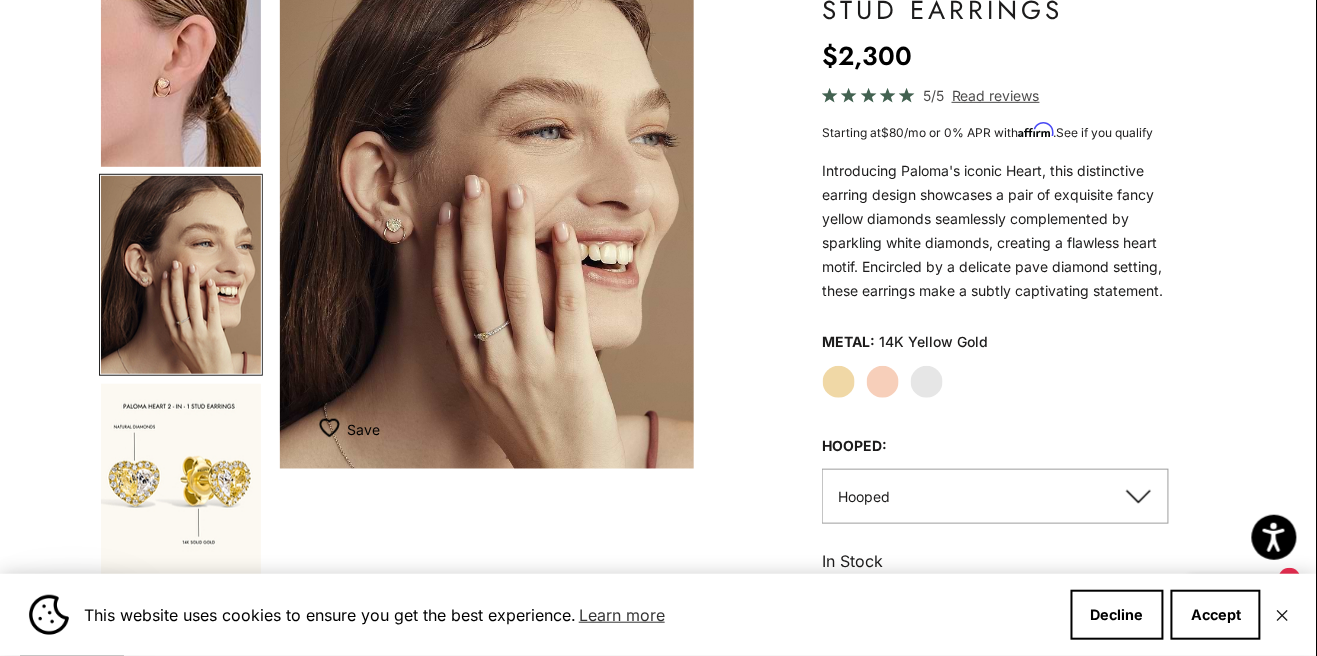 click at bounding box center [181, 483] 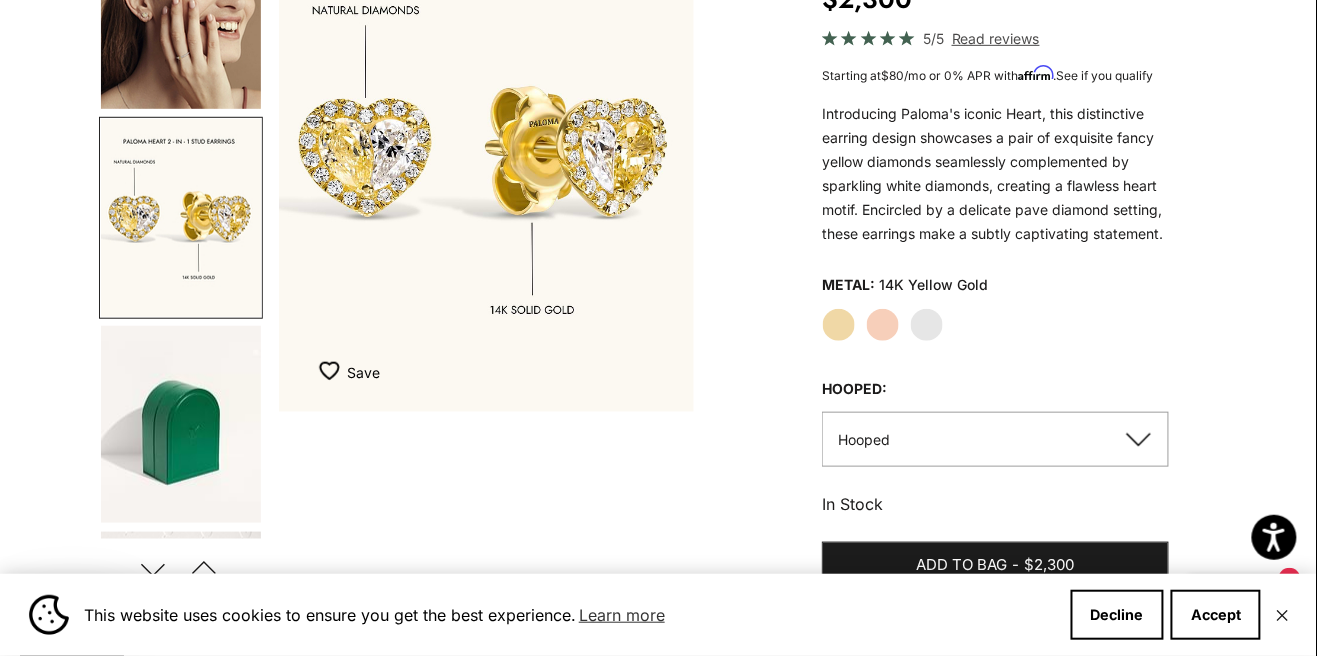 click on "White Gold" 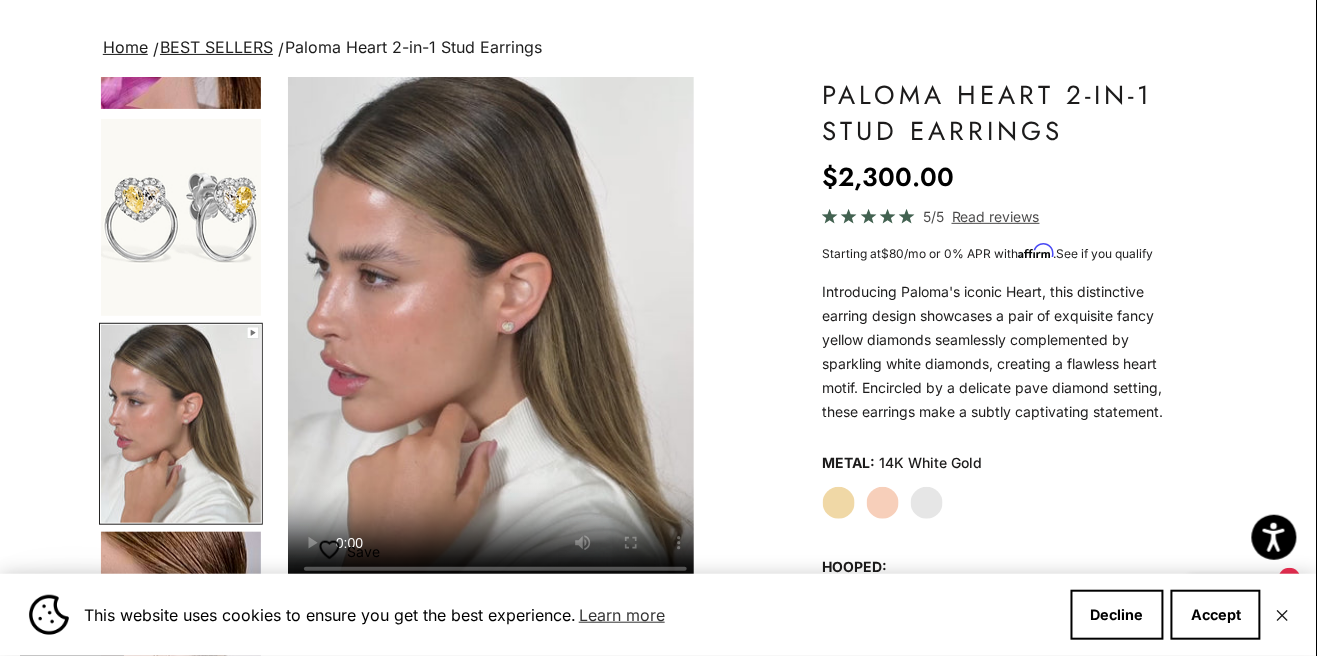 click on "Rose Gold" 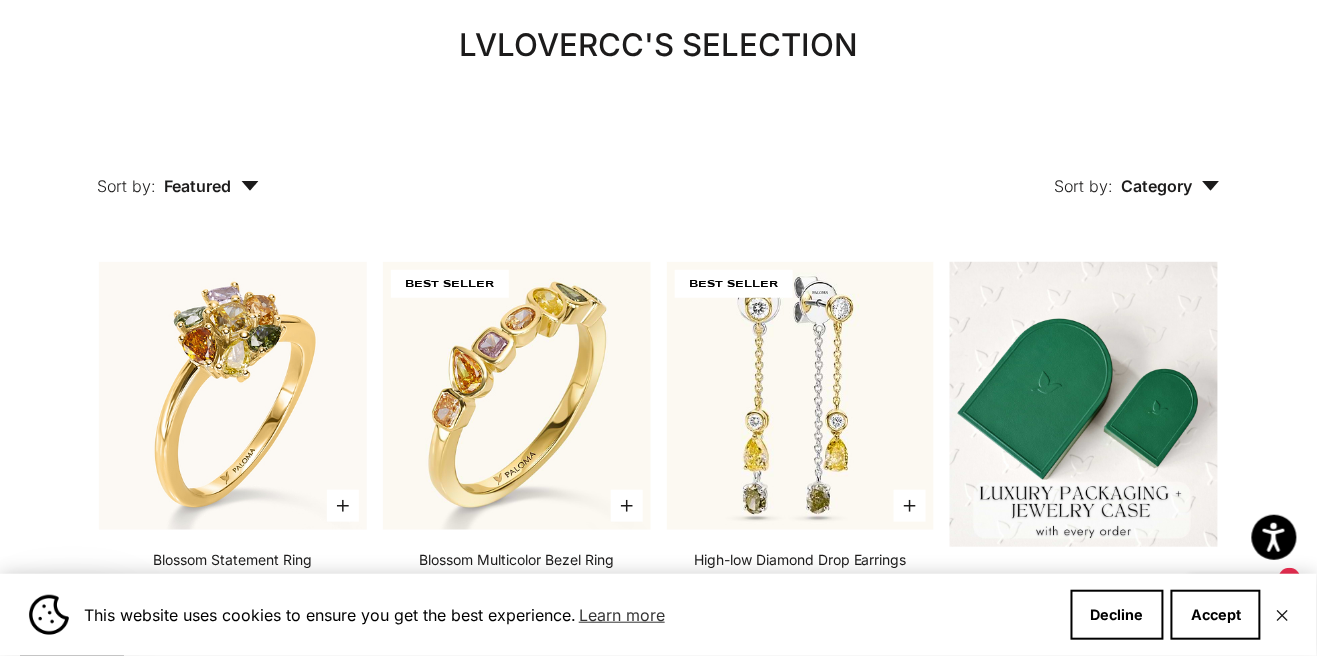 scroll, scrollTop: 0, scrollLeft: 0, axis: both 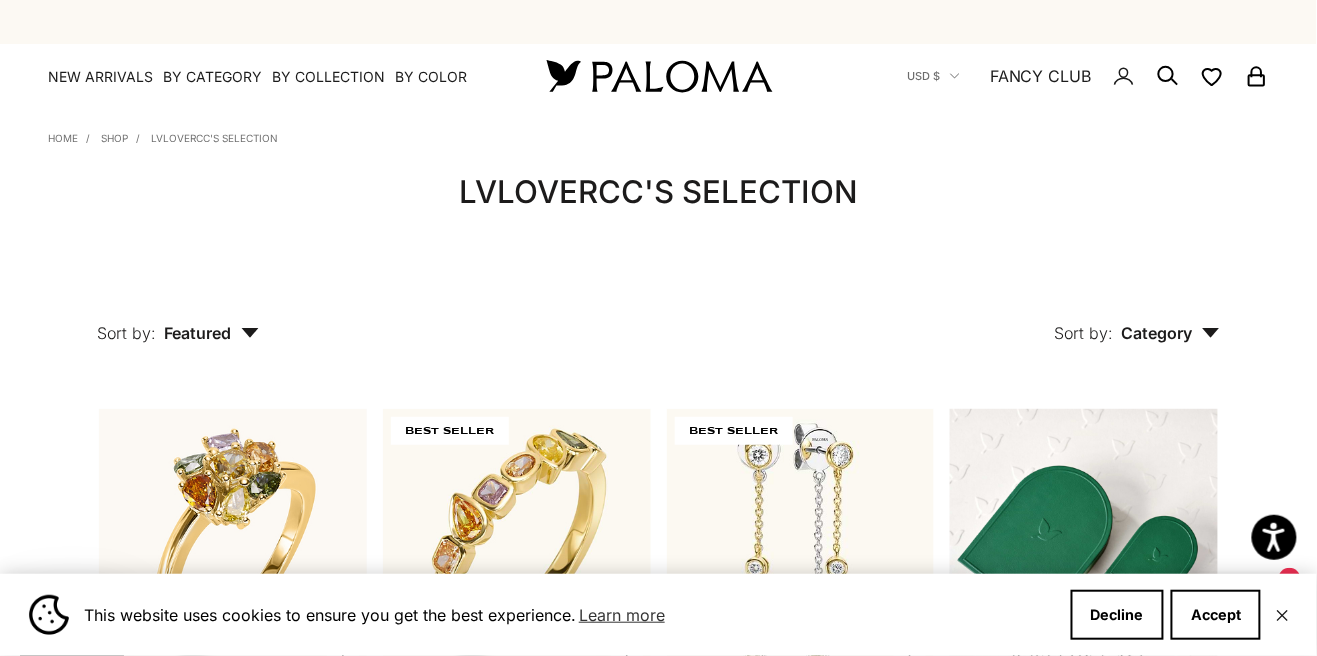 click on "LVloverCC's Selection" at bounding box center [214, 138] 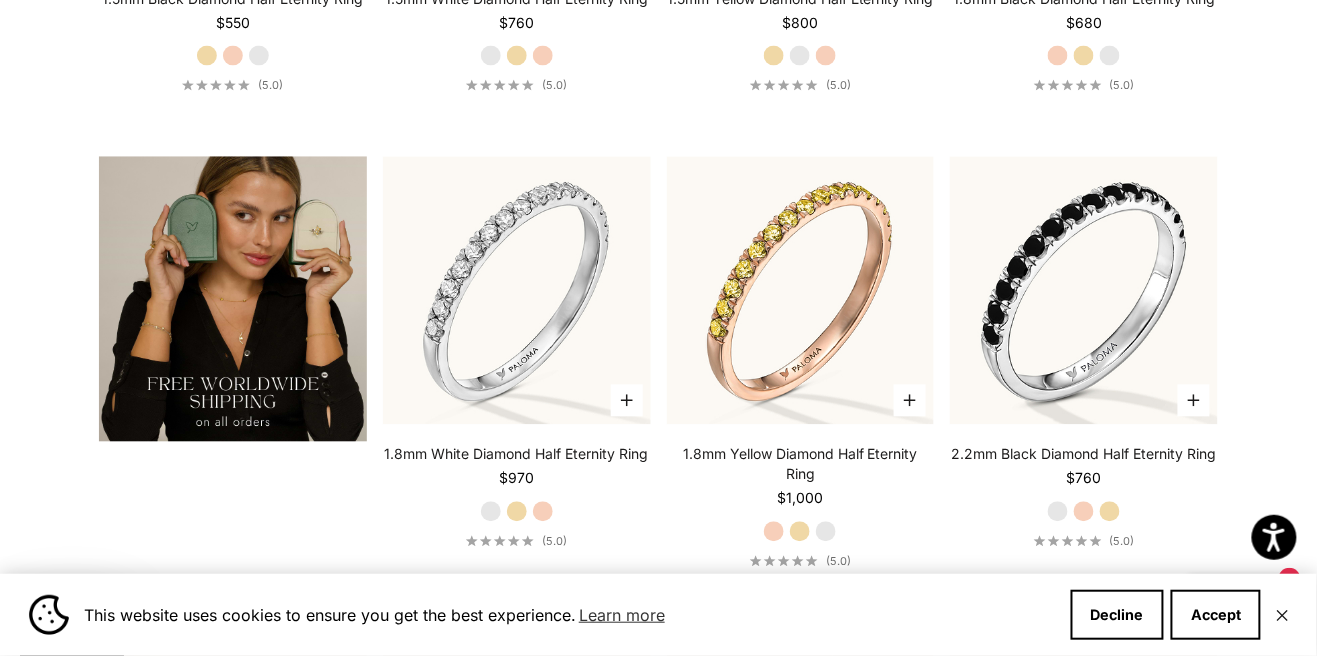 scroll, scrollTop: 3011, scrollLeft: 0, axis: vertical 